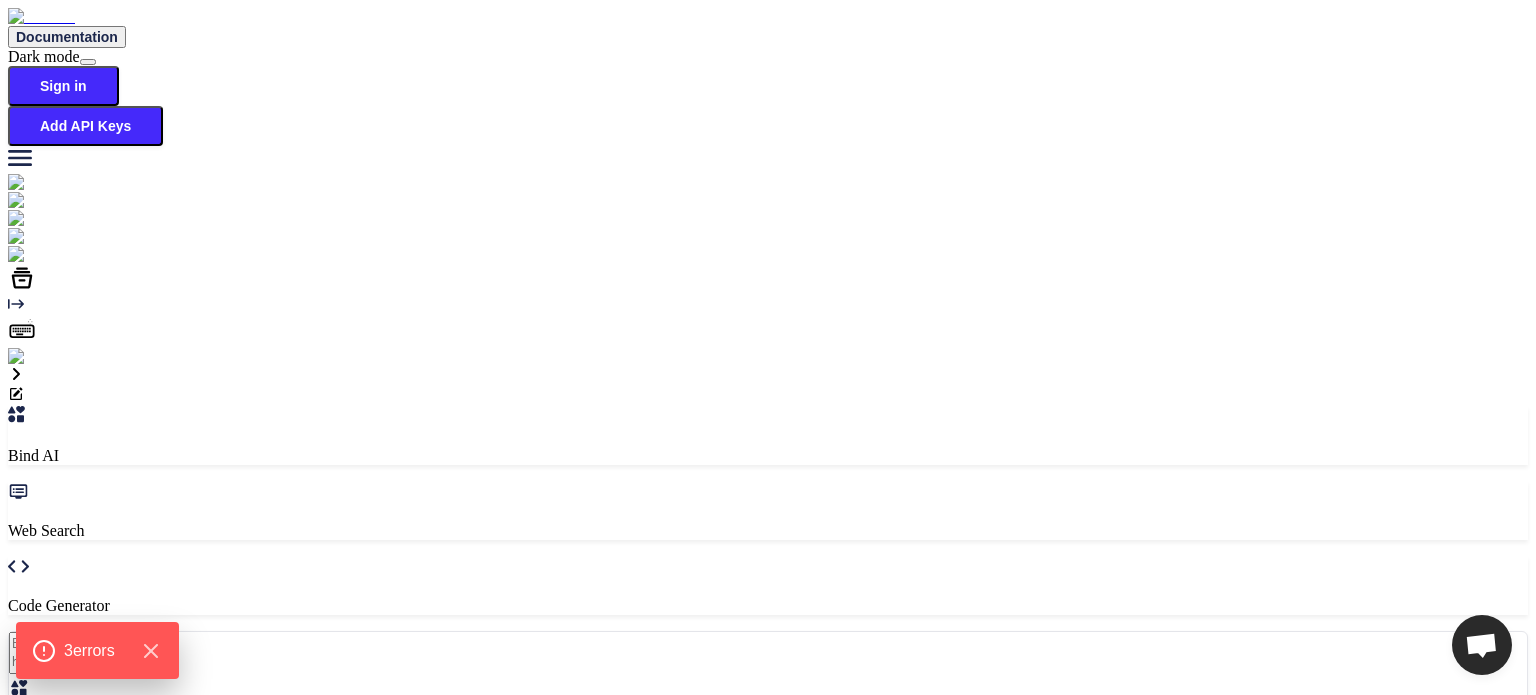 type on "x" 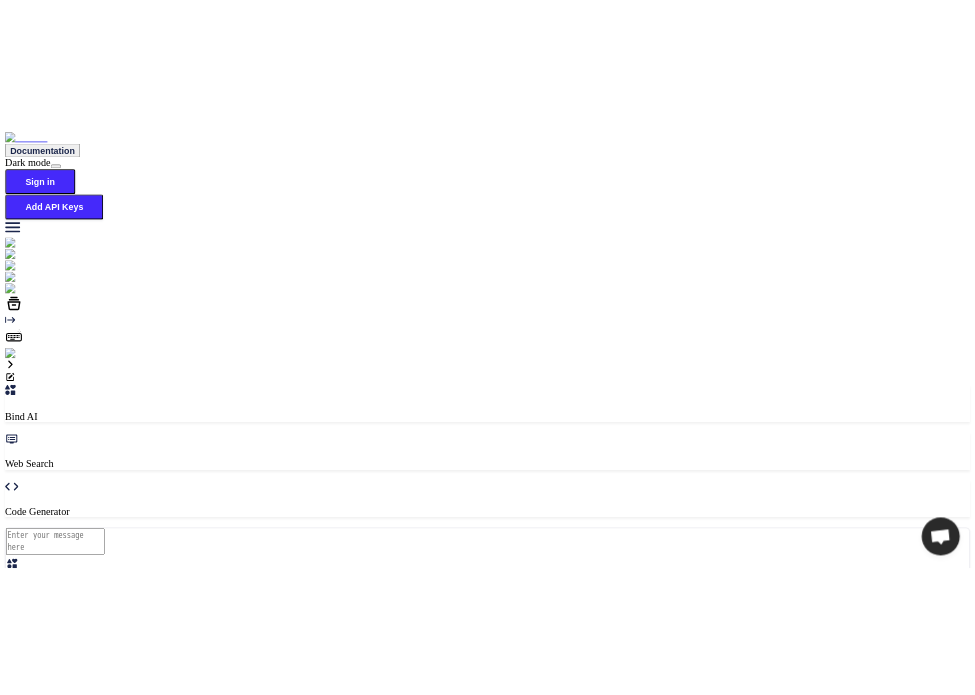 scroll, scrollTop: 0, scrollLeft: 0, axis: both 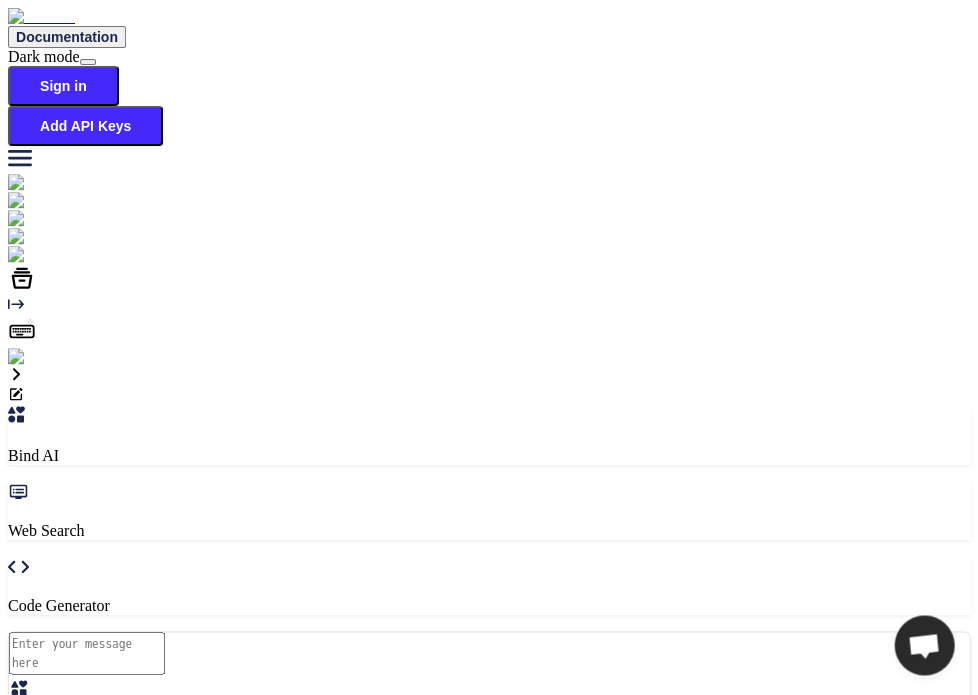 type on "x" 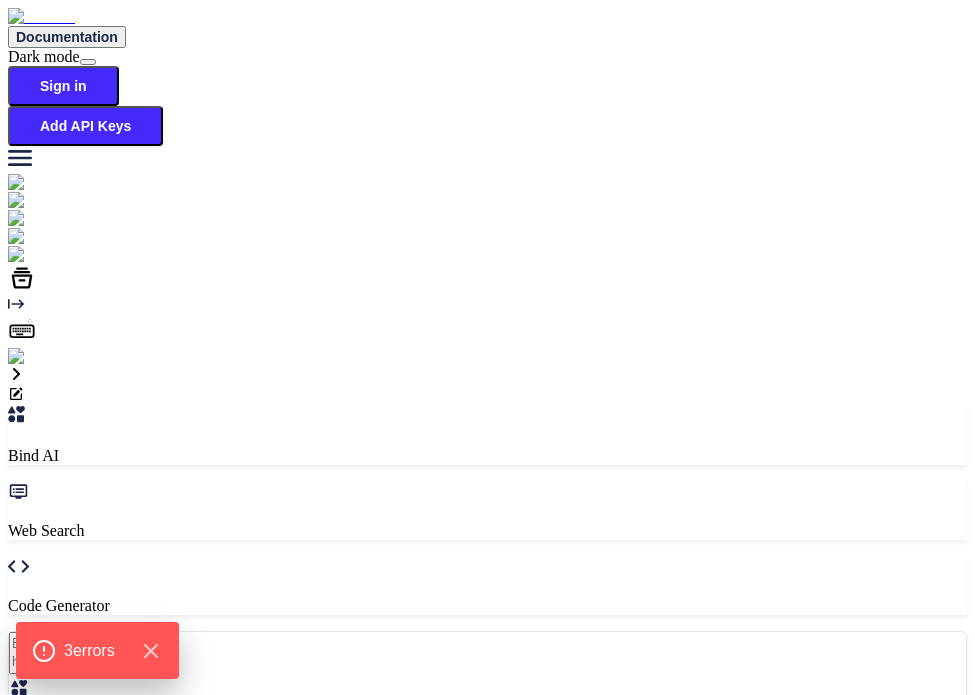 type on "x" 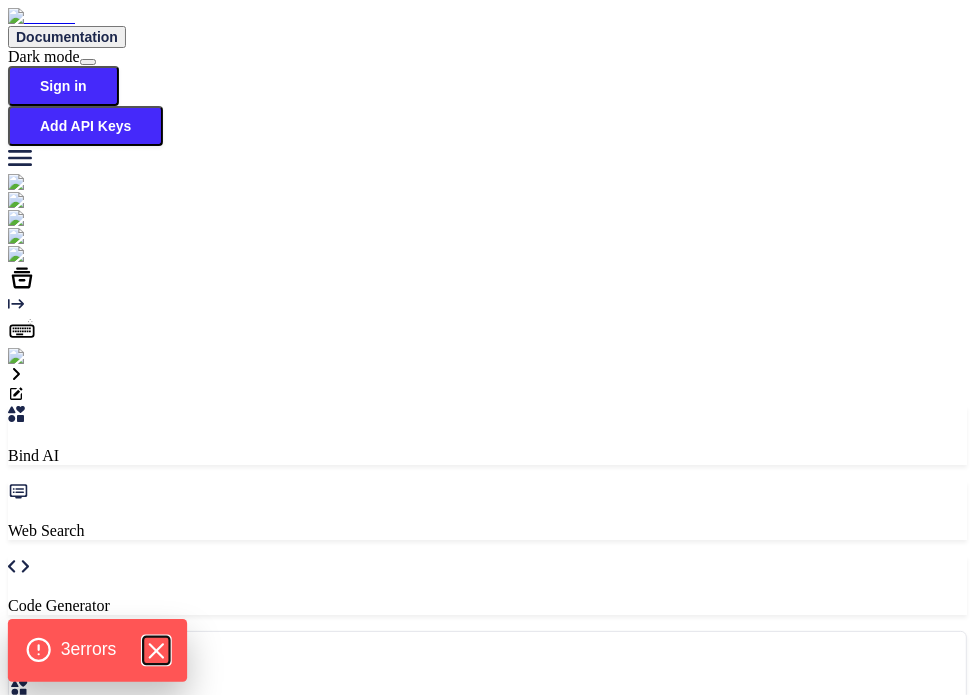 click 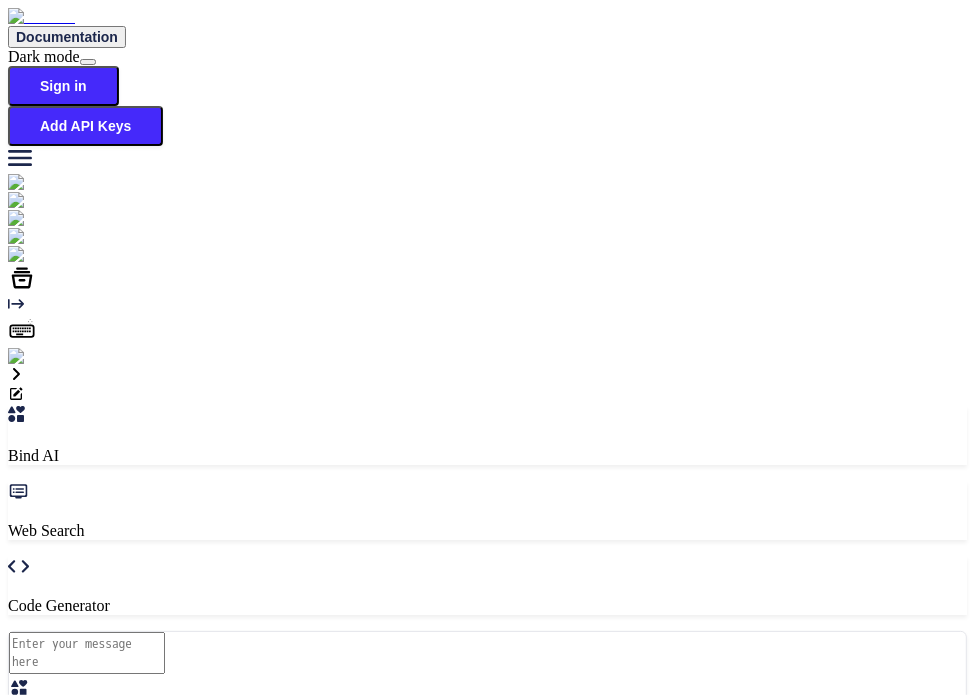 click at bounding box center [87, 653] 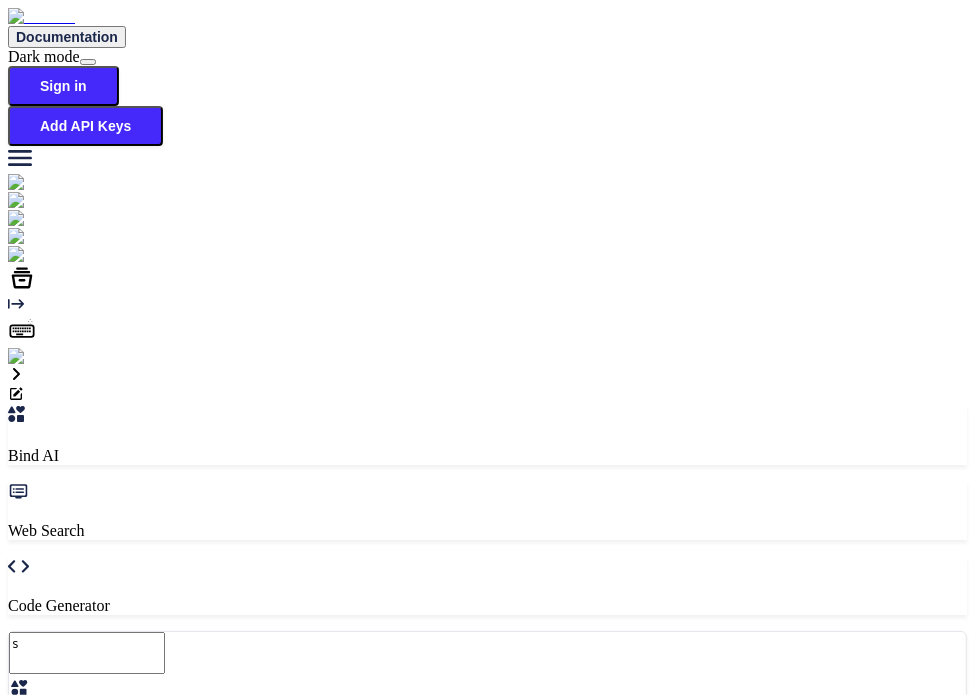 type 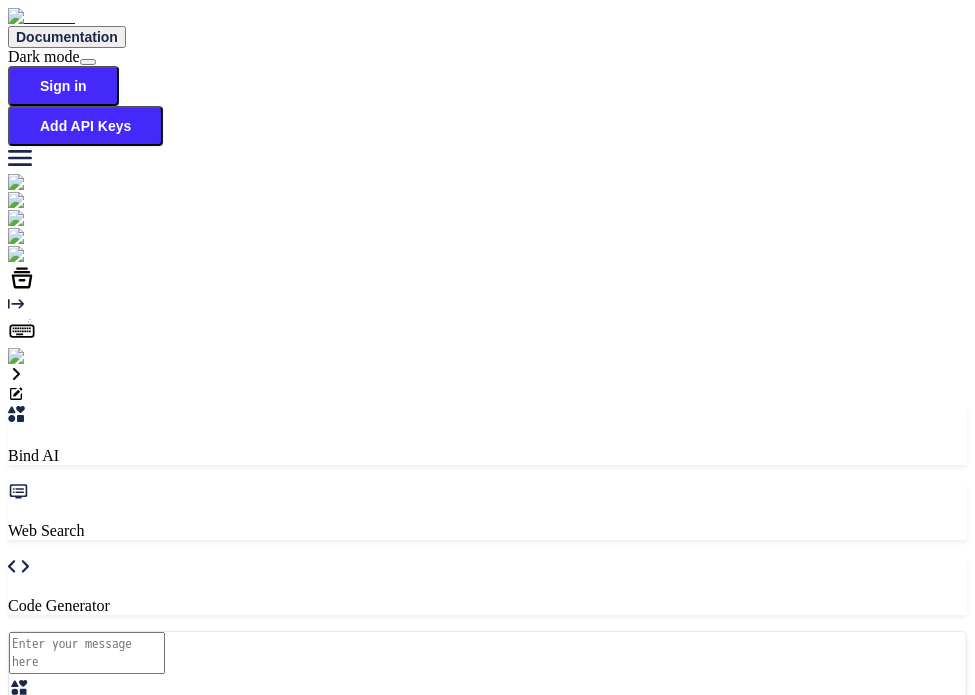 type on "h" 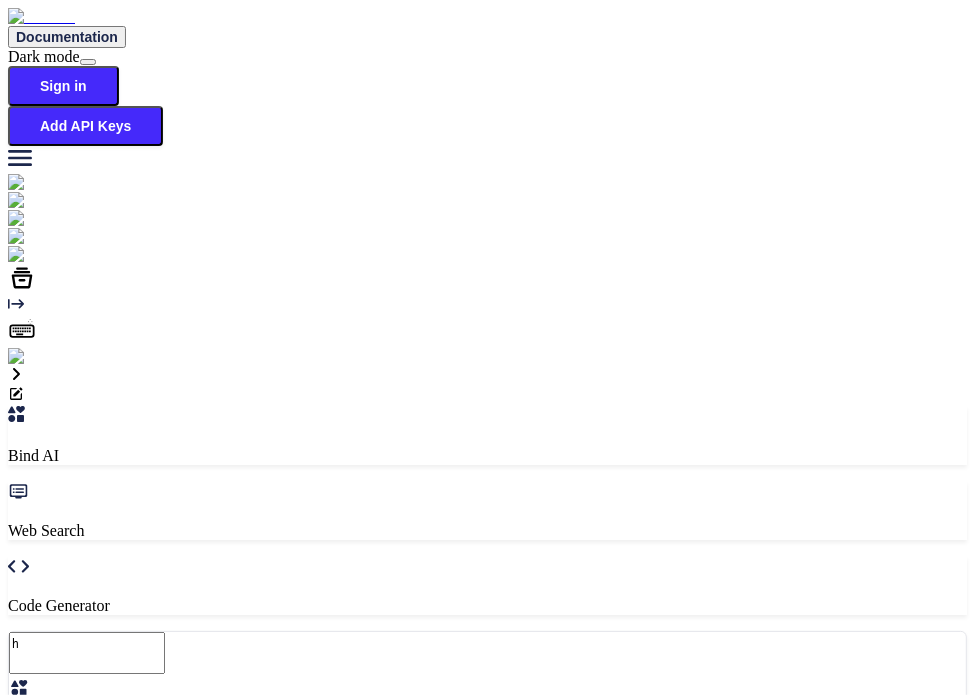 type on "hi" 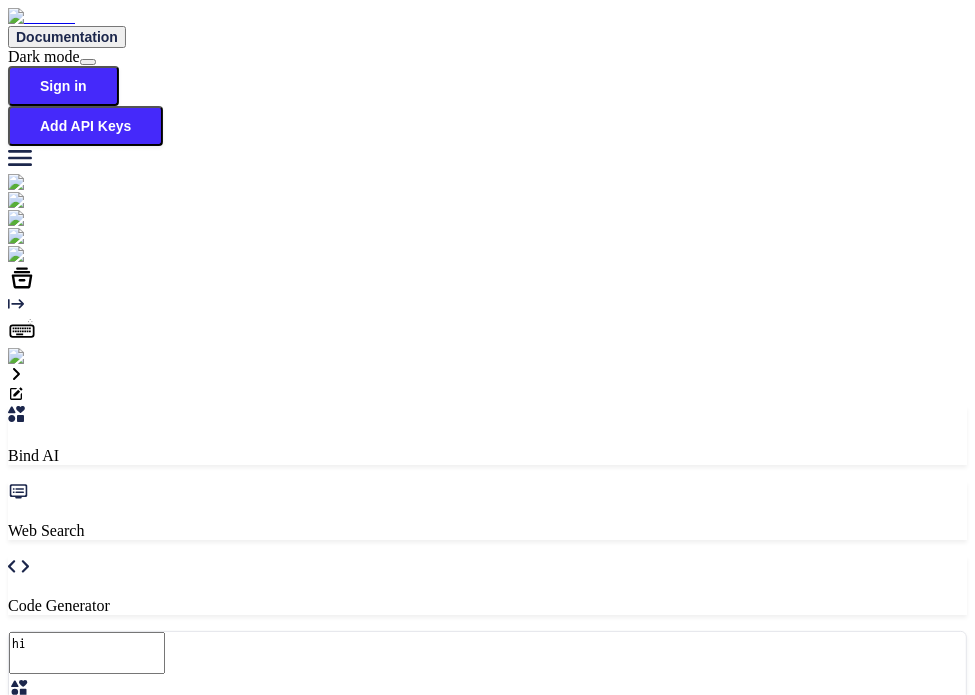 type on "hi" 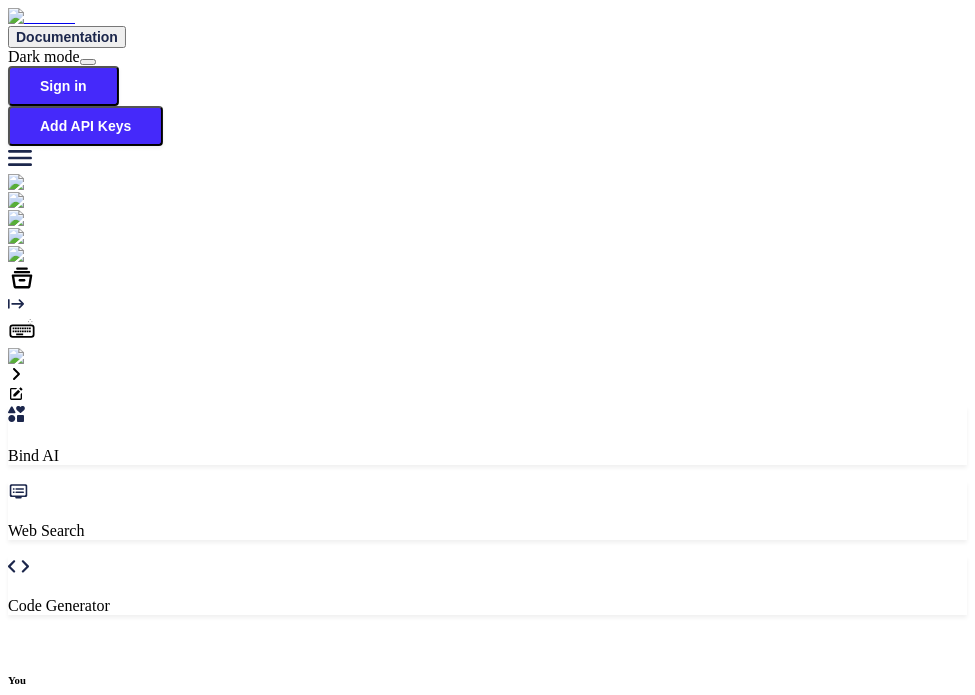 scroll, scrollTop: 7, scrollLeft: 0, axis: vertical 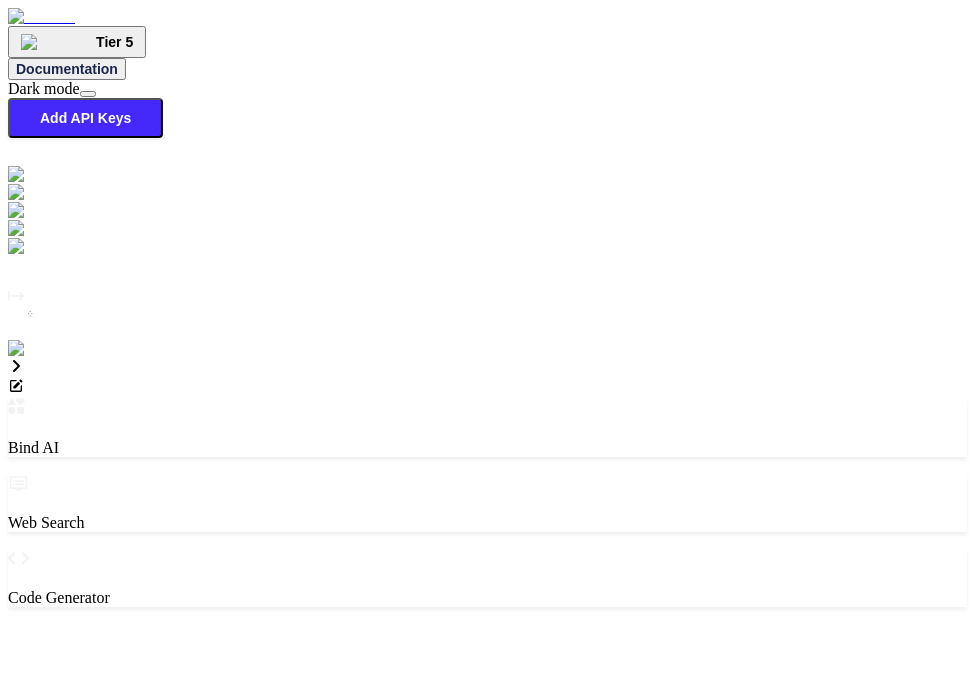 click 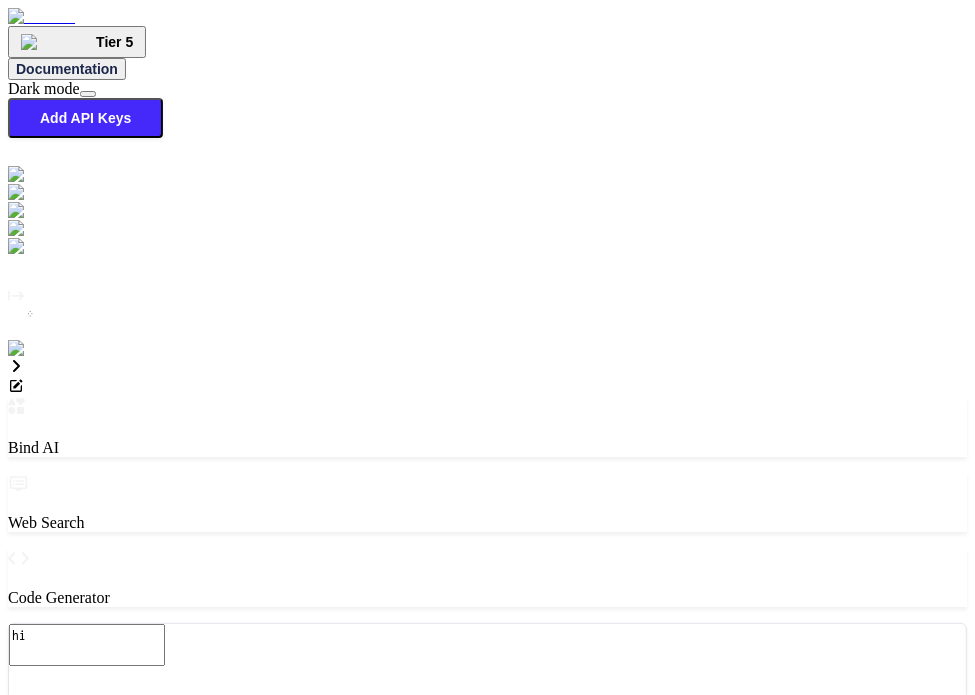 click 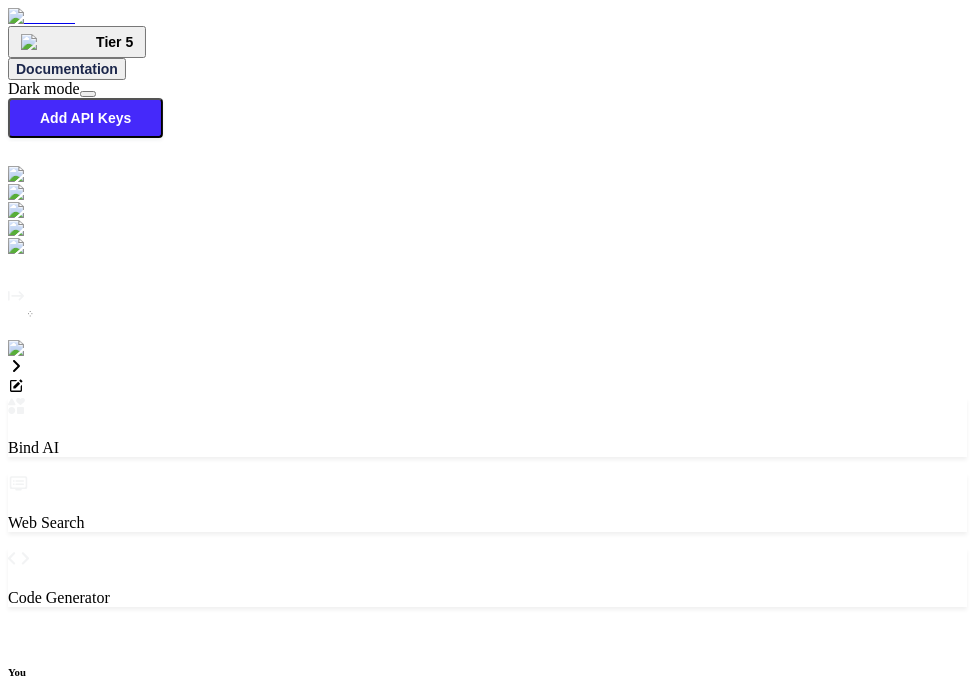 scroll, scrollTop: 8, scrollLeft: 0, axis: vertical 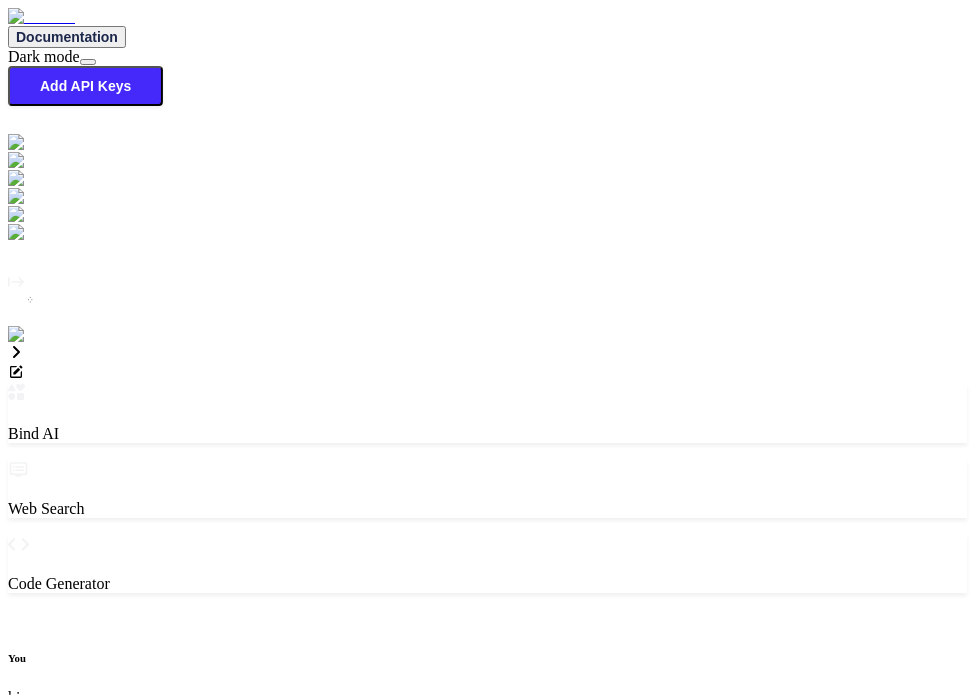 type on "x" 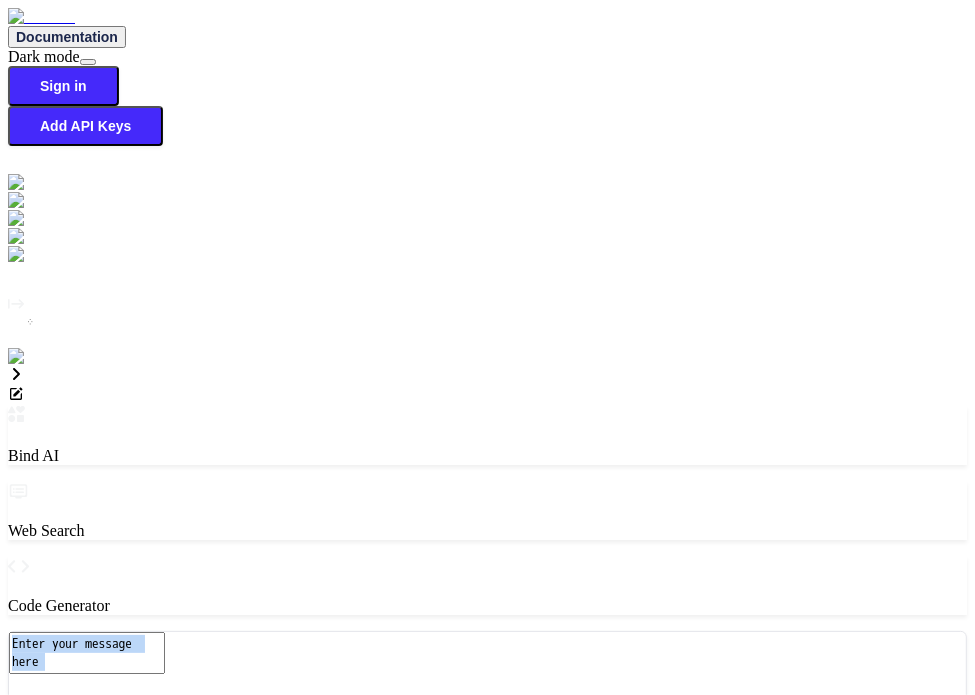 drag, startPoint x: 328, startPoint y: 599, endPoint x: 370, endPoint y: 579, distance: 46.518814 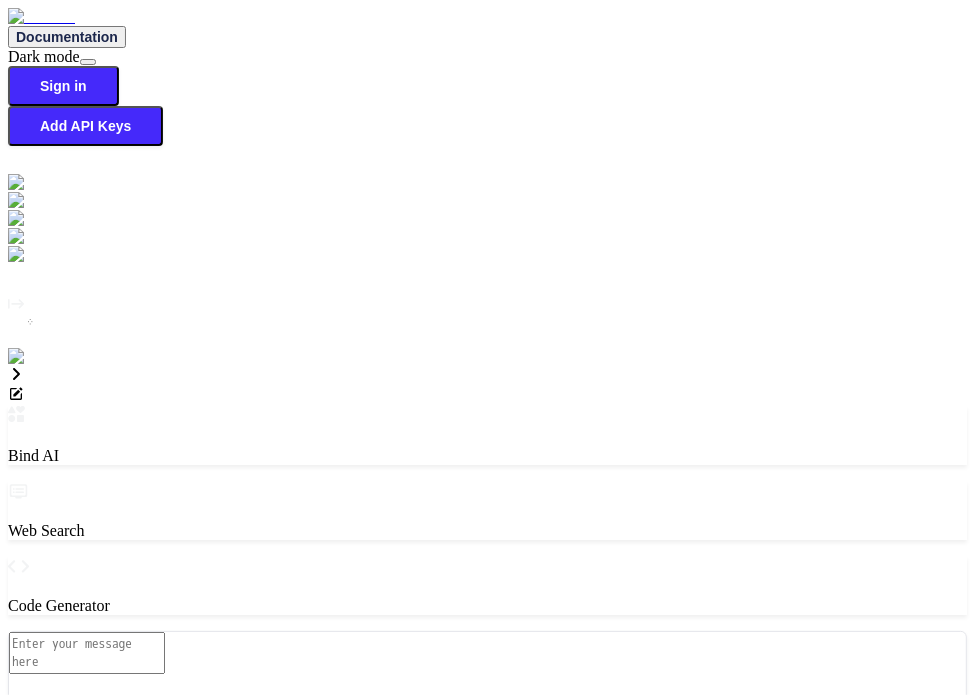 type on "h" 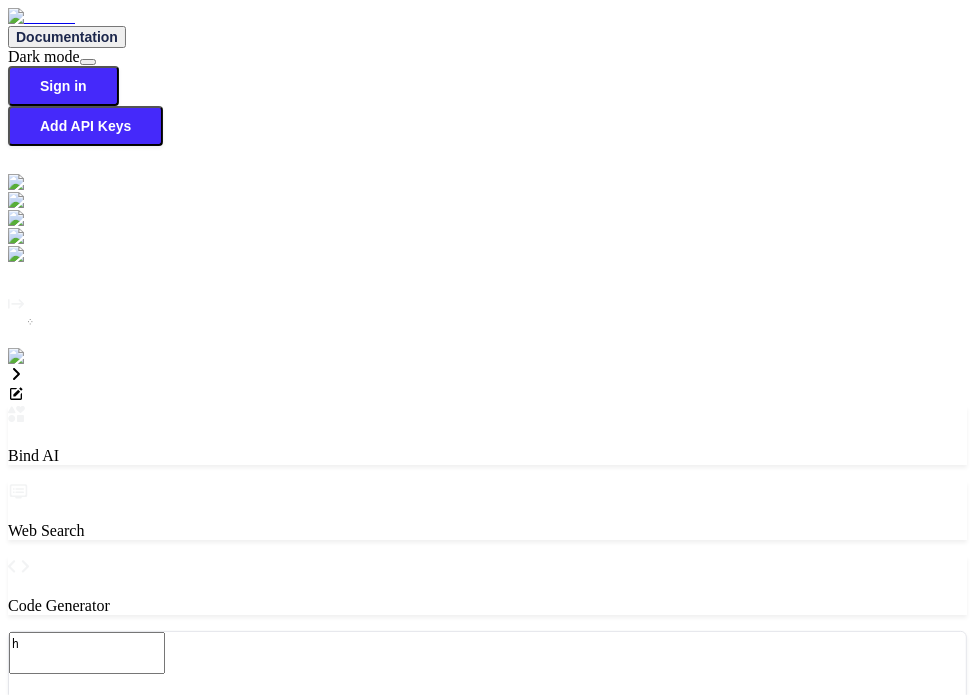 type on "hi" 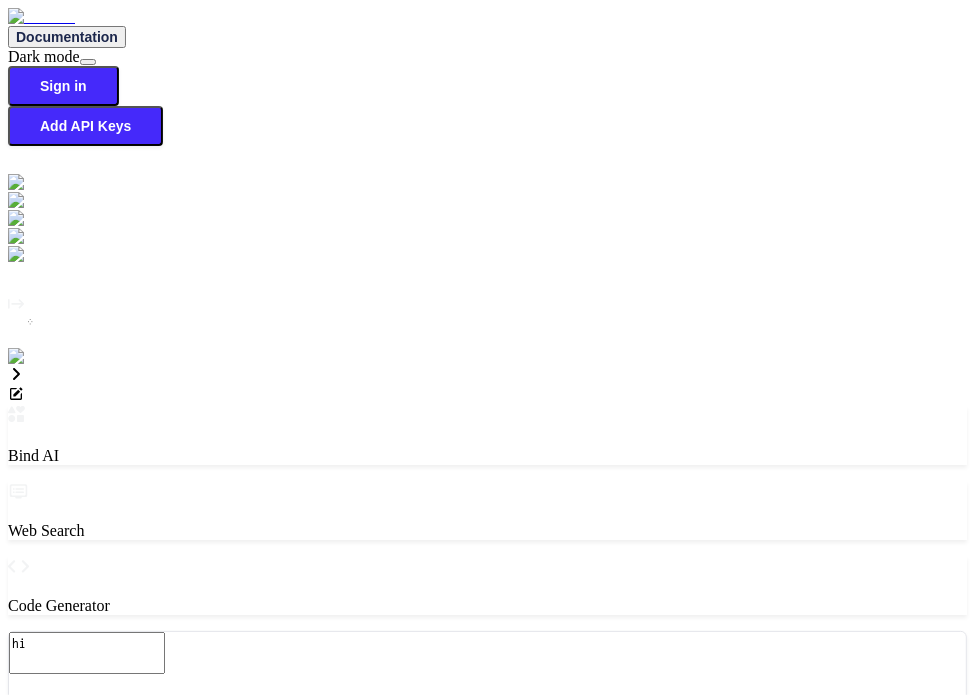 type on "hi" 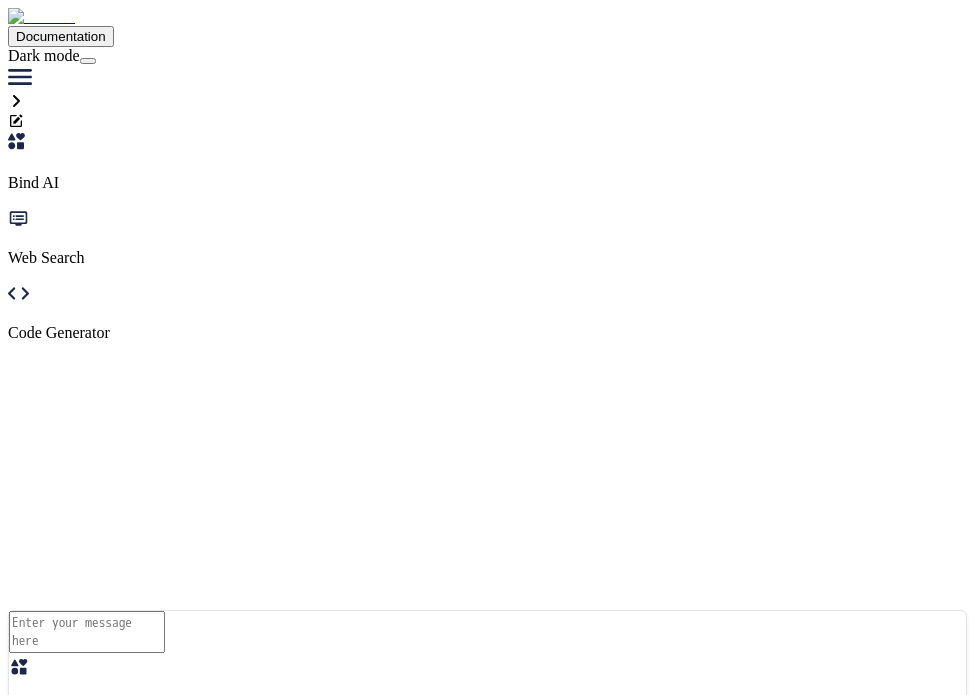 scroll, scrollTop: 0, scrollLeft: 0, axis: both 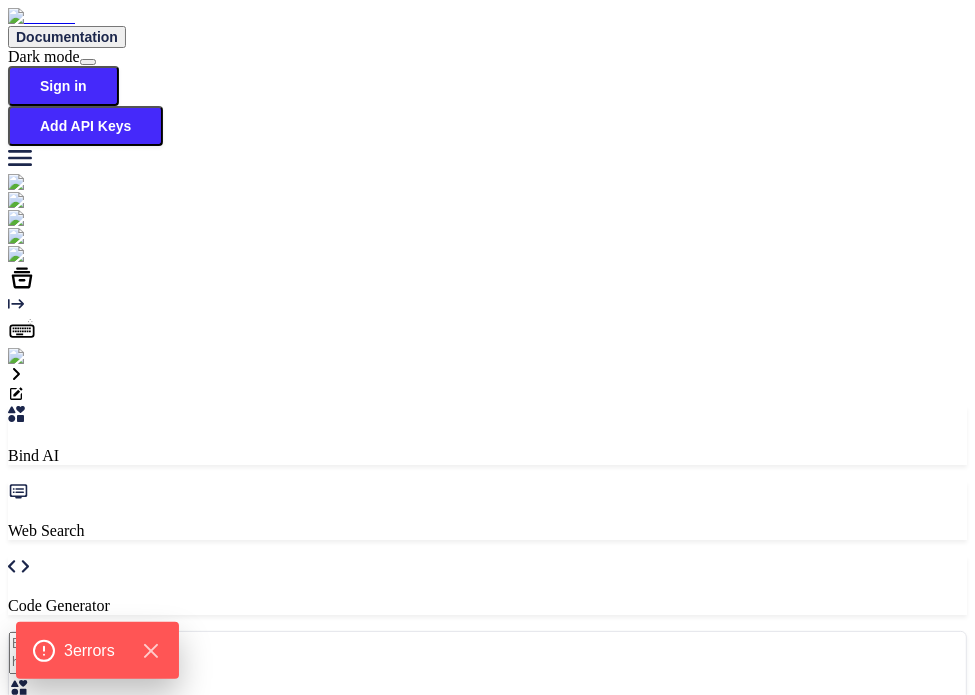 type on "x" 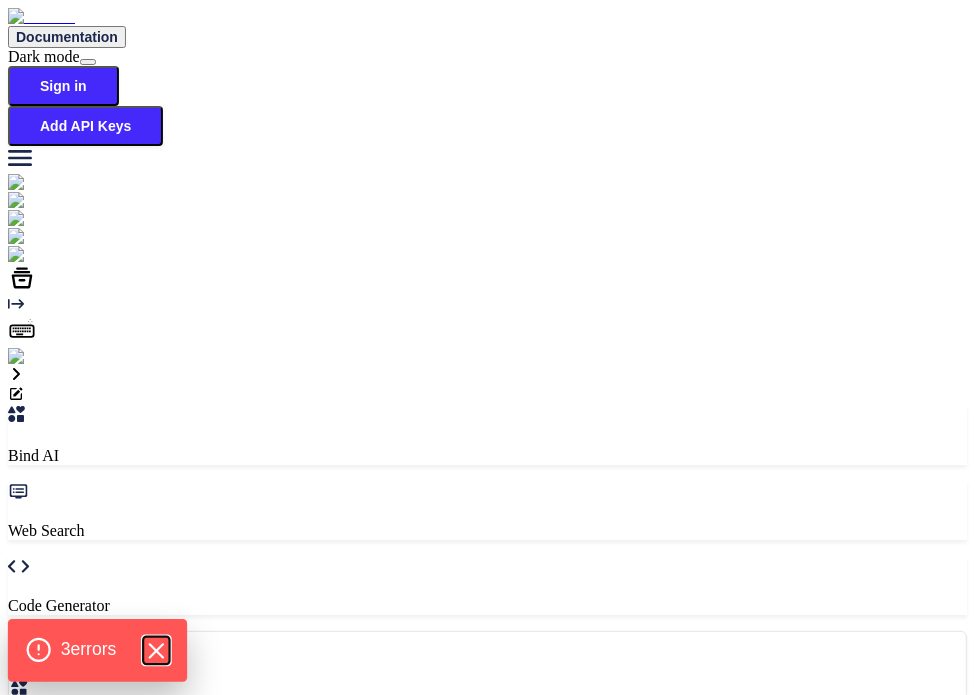 click 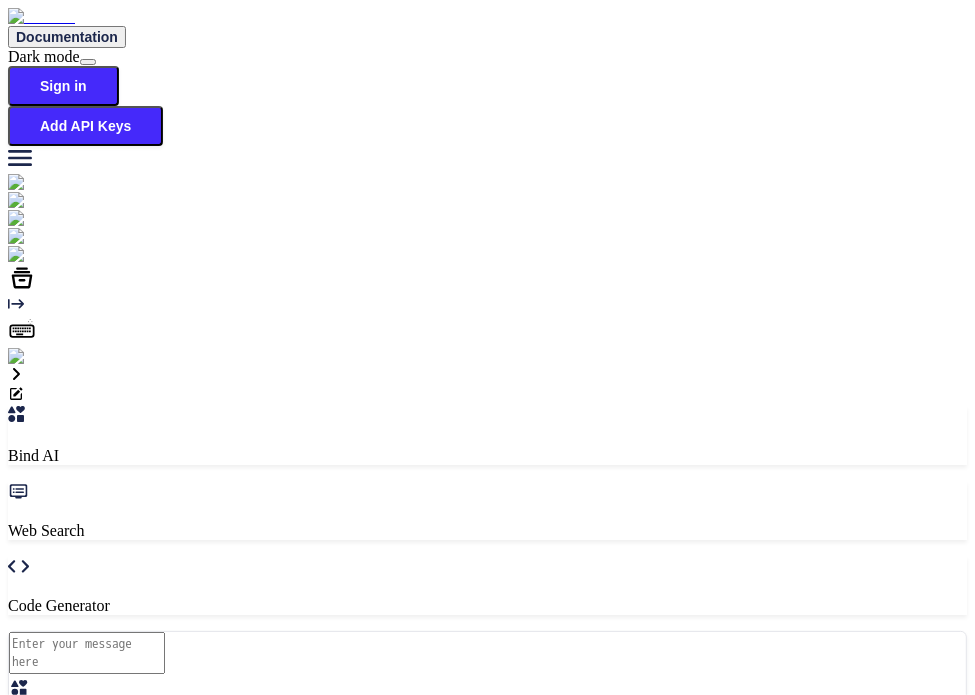 click on "Sign in New user?   Sign up for free Remember me Forgot your password? Sign In   or Sign in with Google Sign in with Github You acknowledge that you read, and agree to our   Terms of Service     and our   Privacy Policy." at bounding box center (487, 1373) 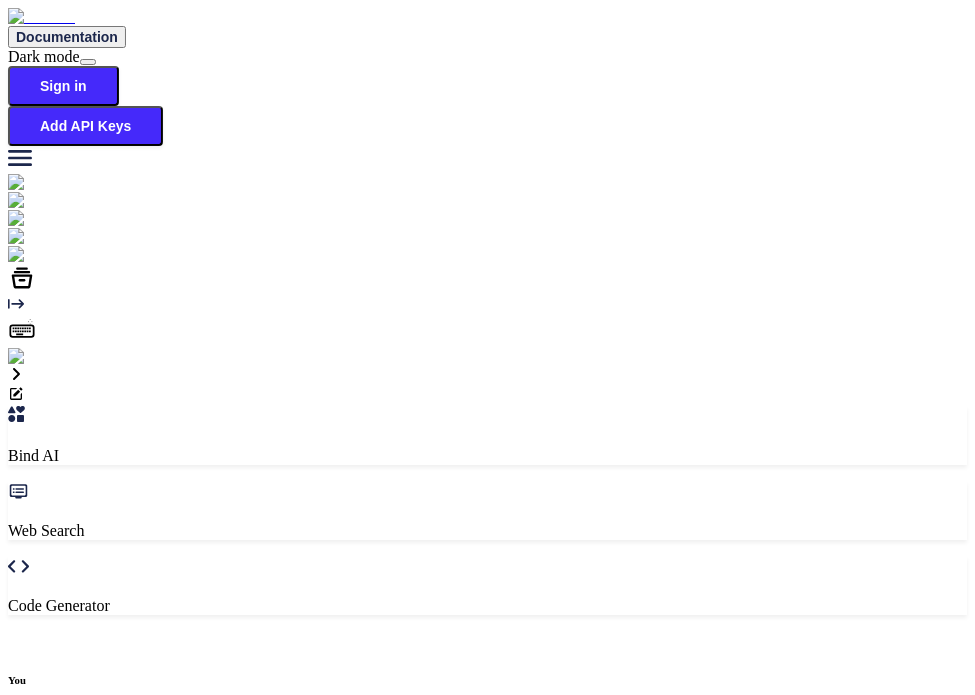 scroll, scrollTop: 7, scrollLeft: 0, axis: vertical 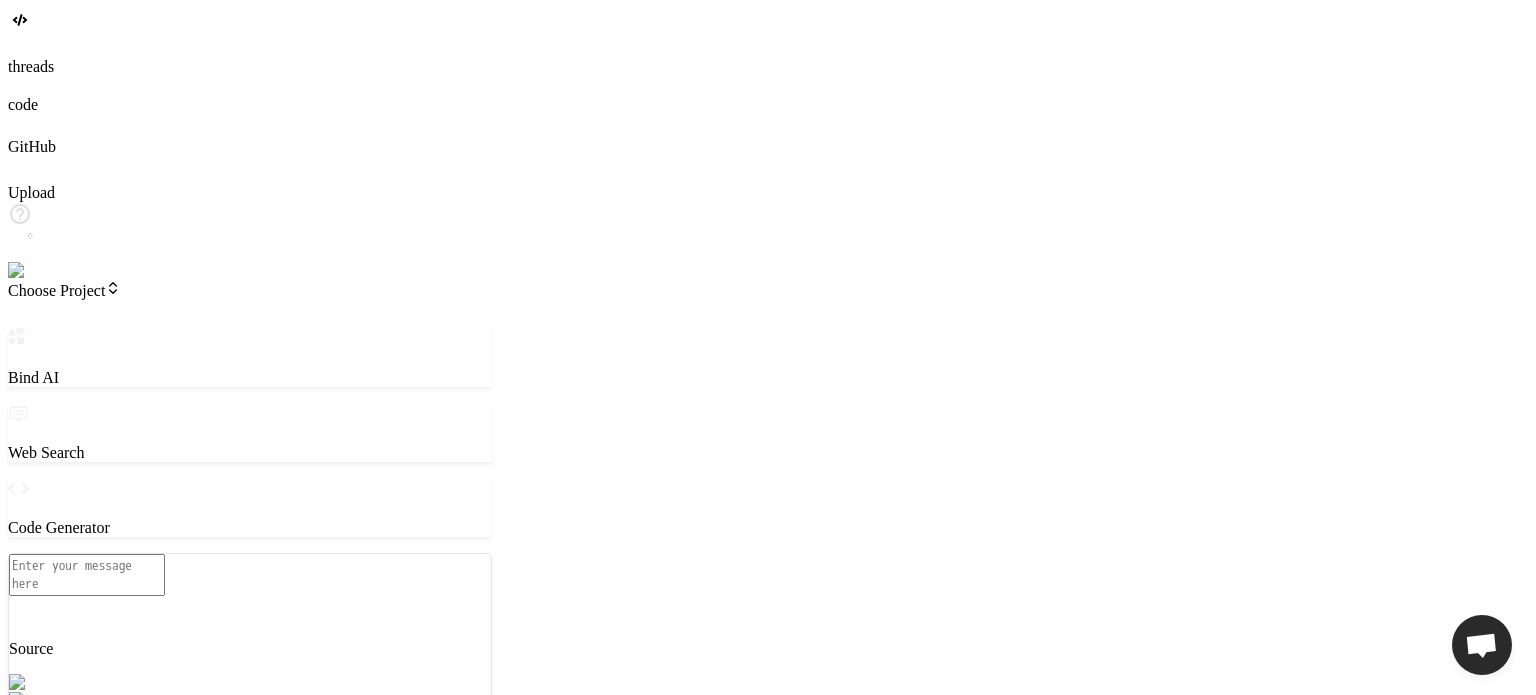 type on "x" 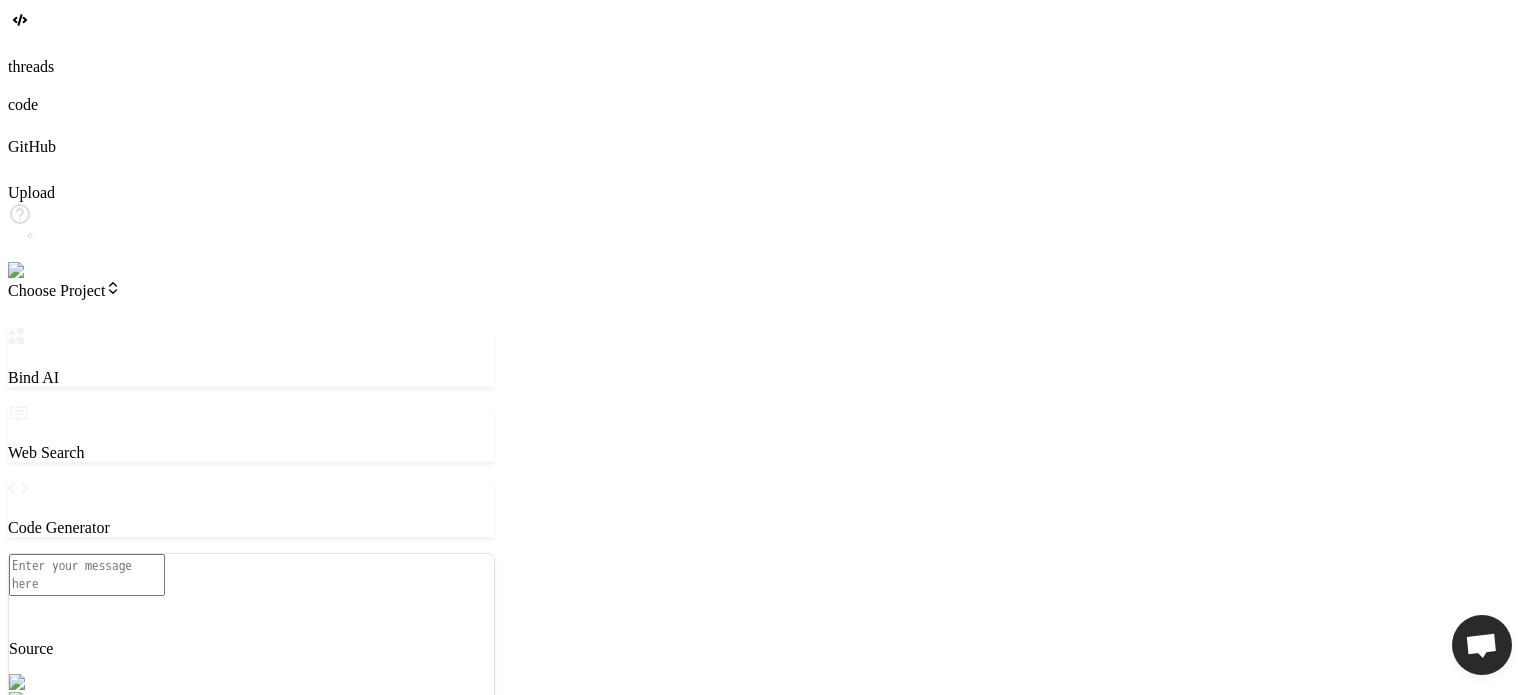 drag, startPoint x: 547, startPoint y: 155, endPoint x: 492, endPoint y: 167, distance: 56.293873 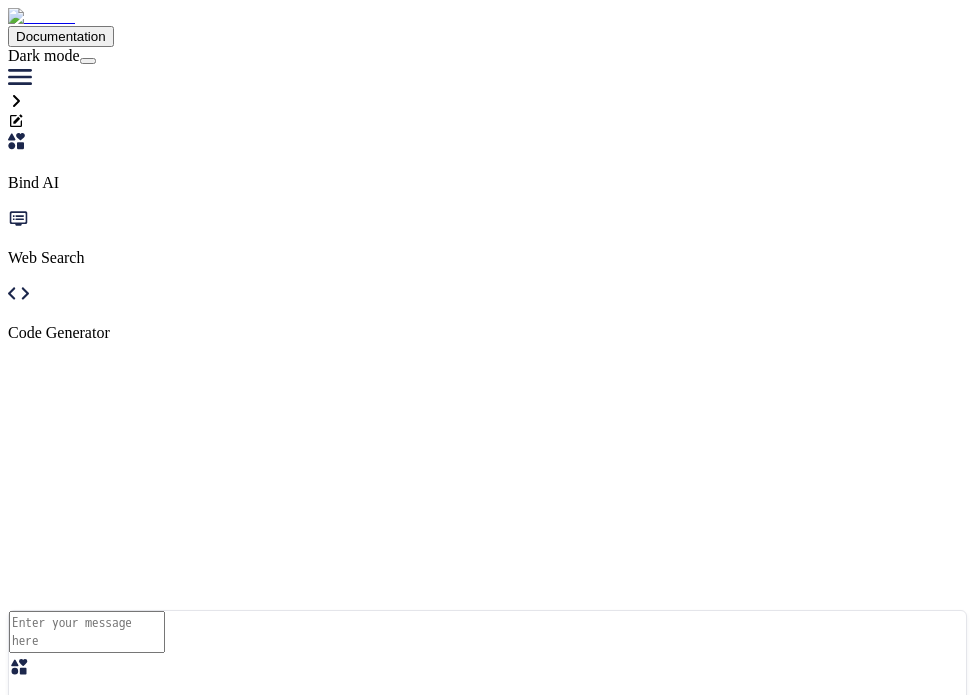 scroll, scrollTop: 0, scrollLeft: 0, axis: both 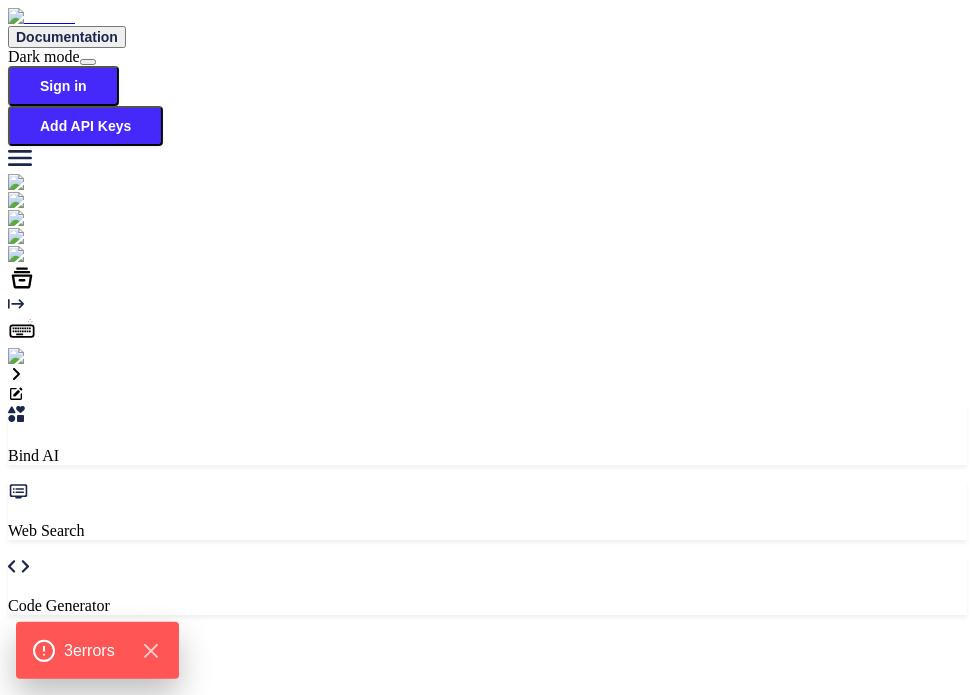 type on "x" 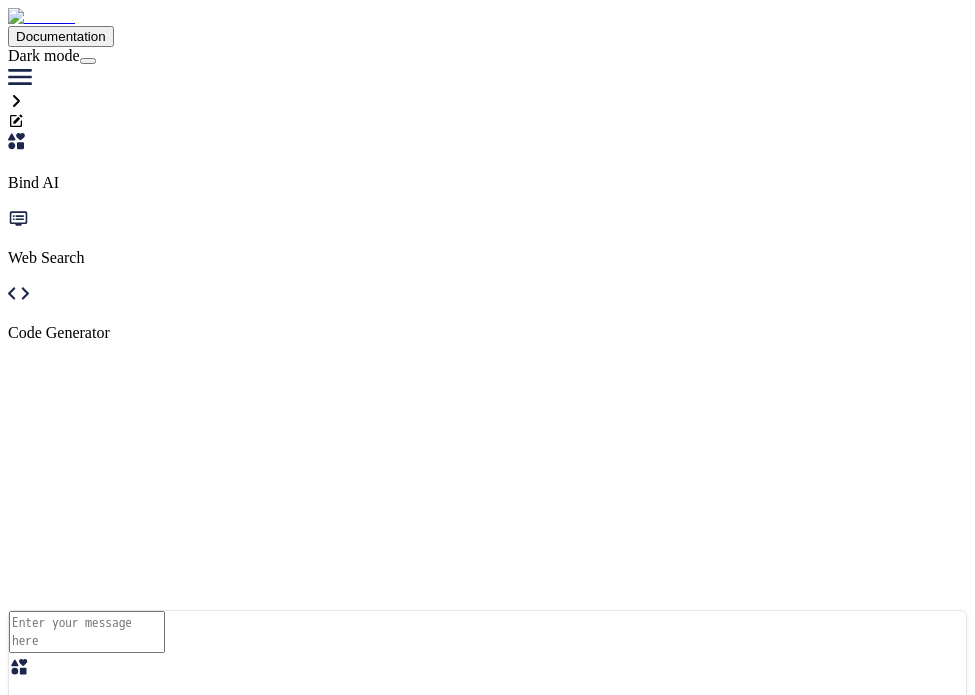scroll, scrollTop: 0, scrollLeft: 0, axis: both 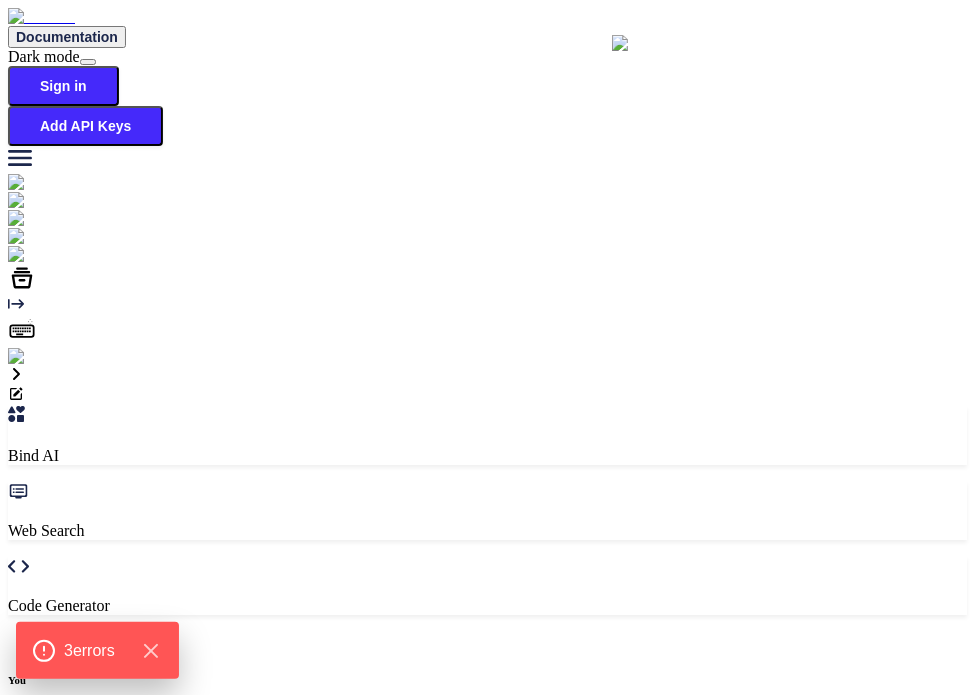 type on "x" 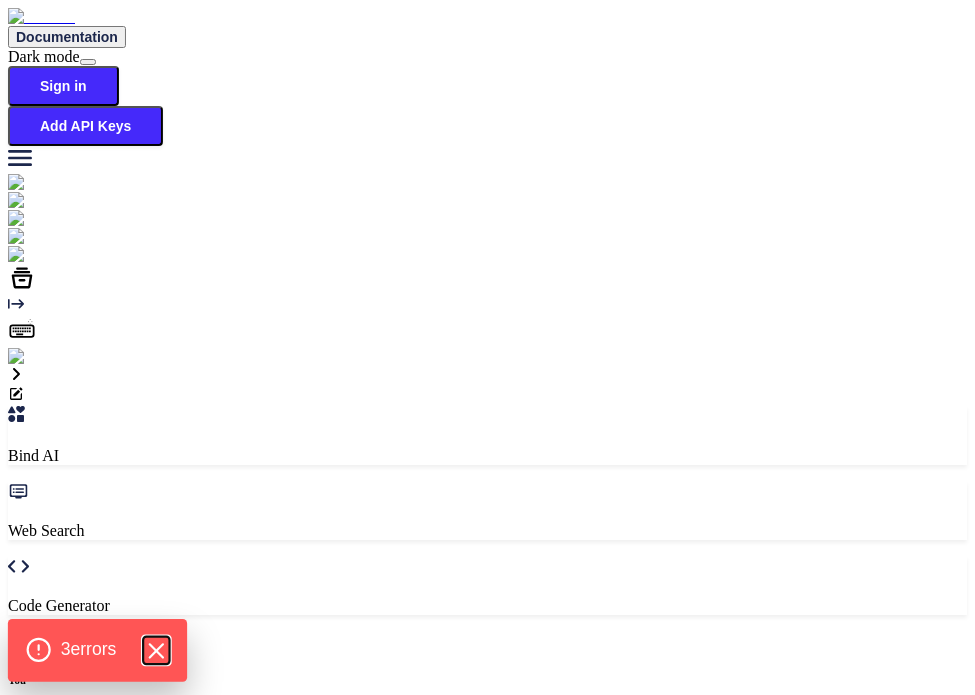 click 